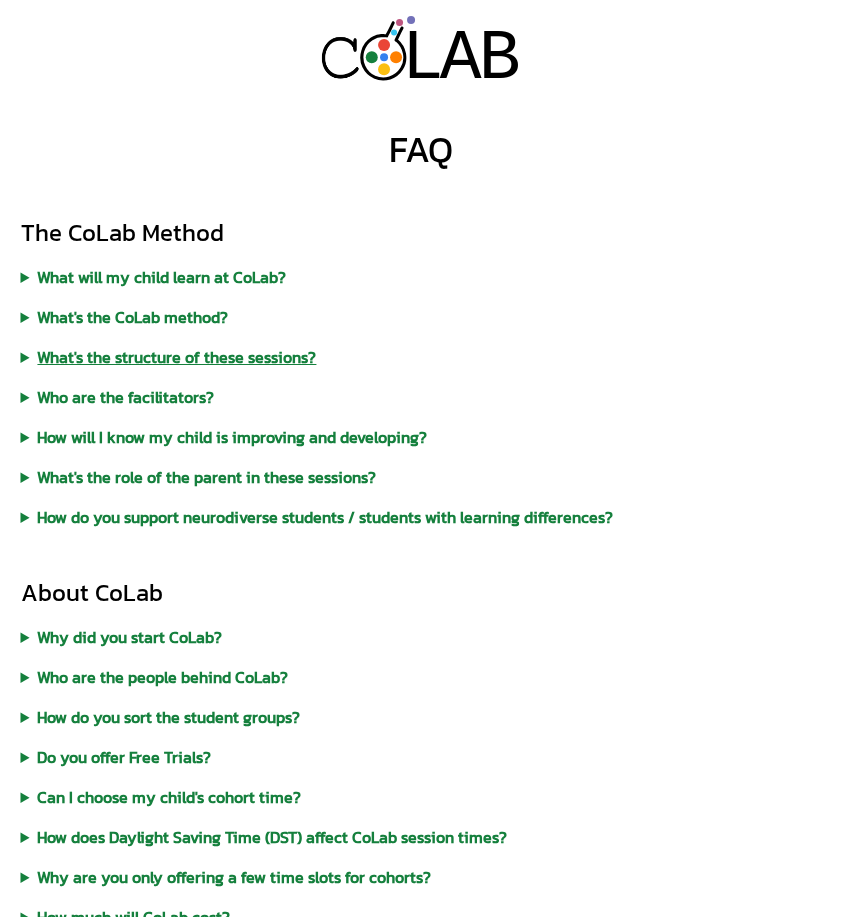 scroll, scrollTop: 0, scrollLeft: 0, axis: both 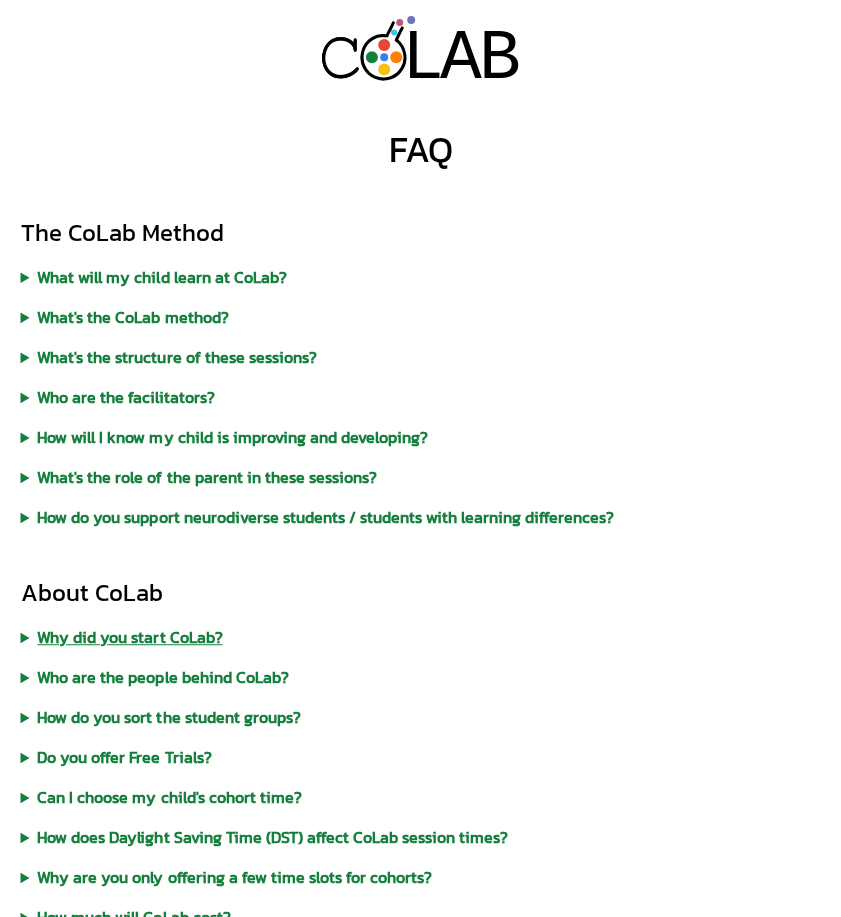 click on "Why did you start CoLab?" at bounding box center [421, 637] 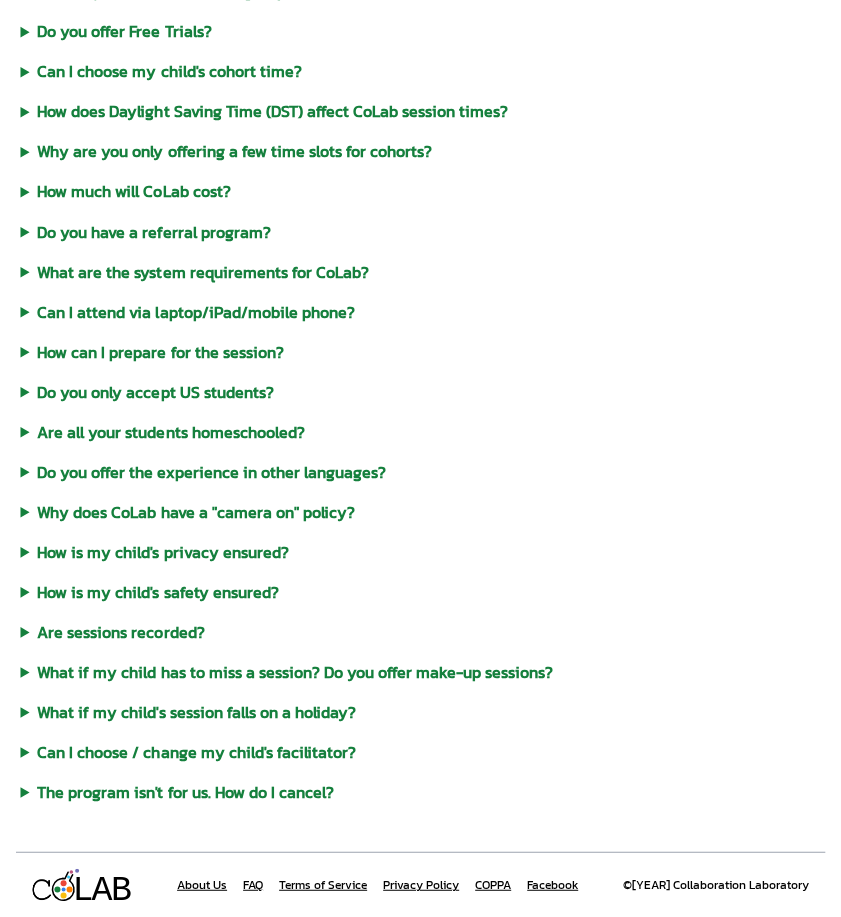 scroll, scrollTop: 1044, scrollLeft: 0, axis: vertical 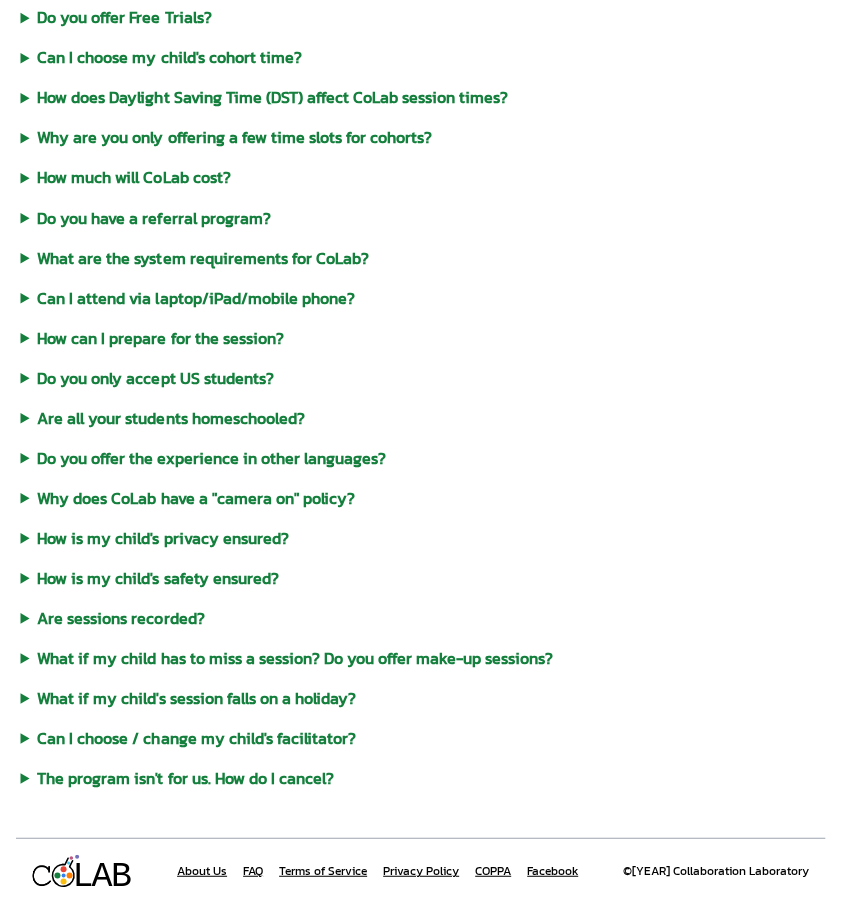 click on "About Us" at bounding box center (202, 870) 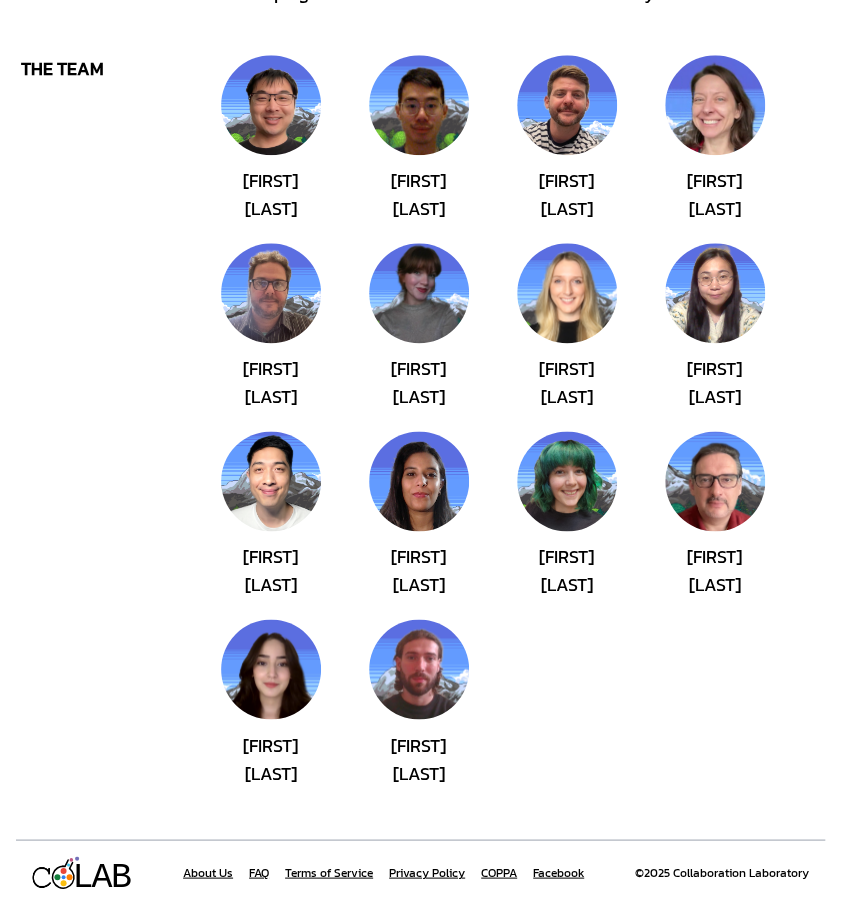 scroll, scrollTop: 652, scrollLeft: 0, axis: vertical 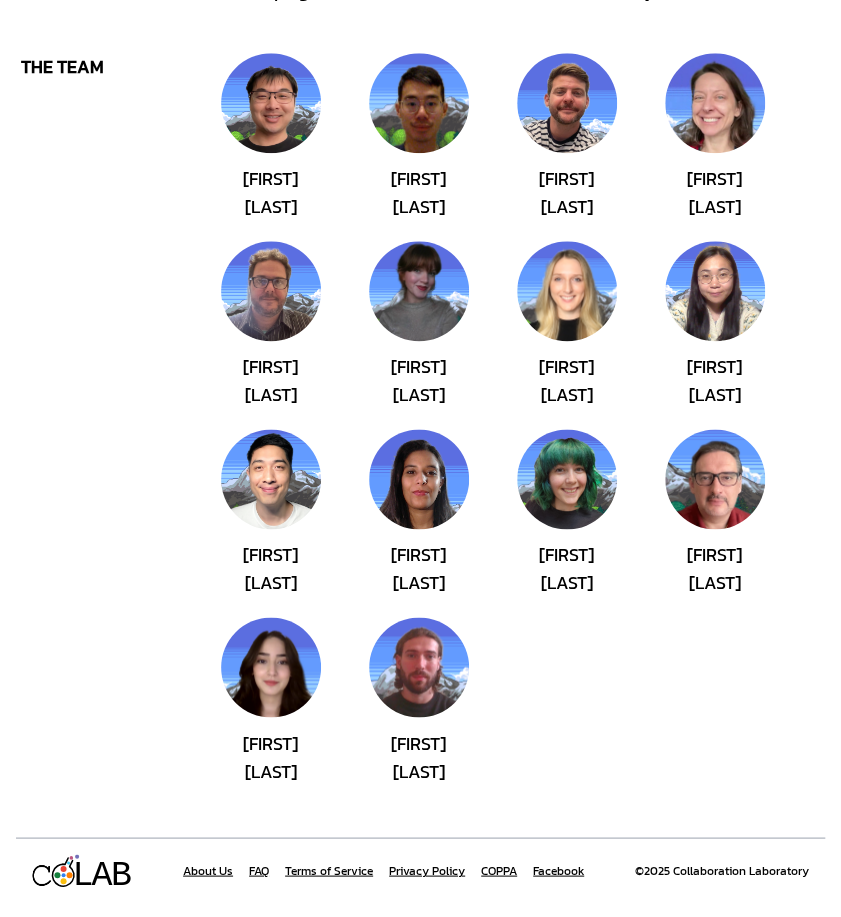 click on "FAQ" at bounding box center [259, 870] 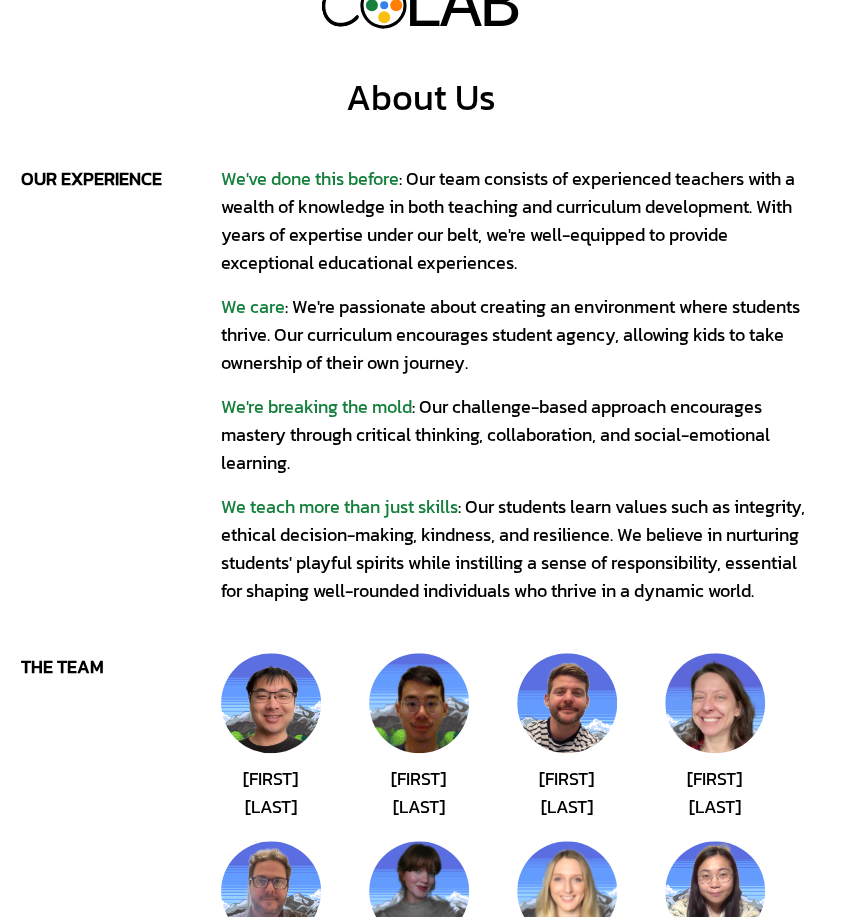 scroll, scrollTop: 0, scrollLeft: 0, axis: both 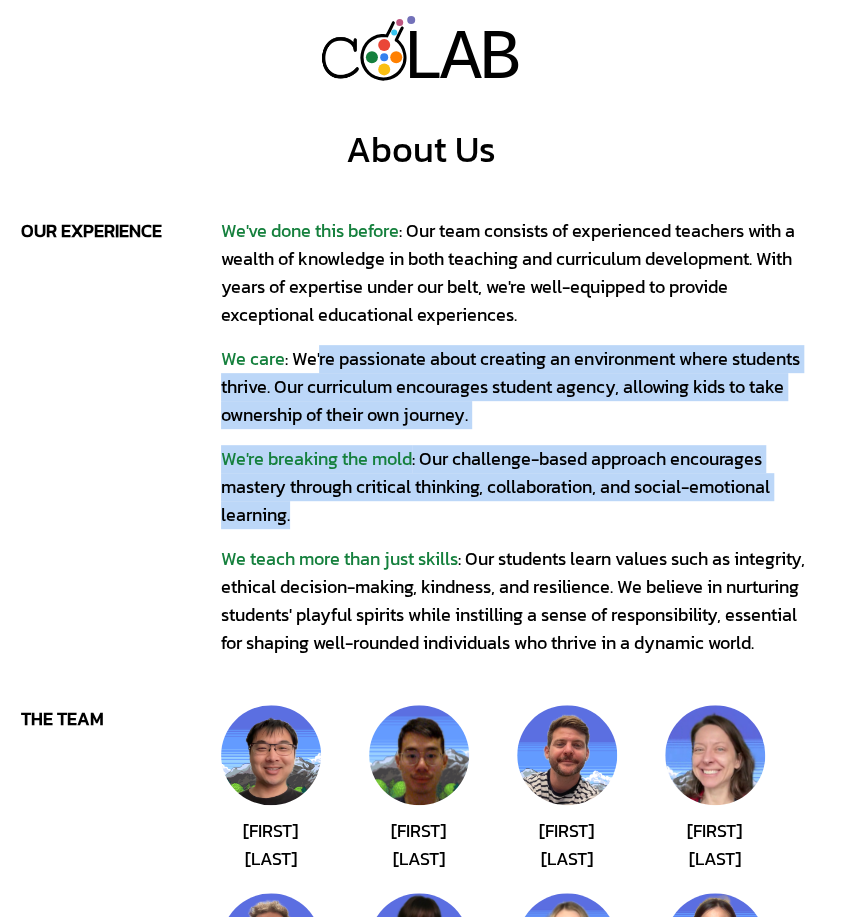 drag, startPoint x: 318, startPoint y: 362, endPoint x: 402, endPoint y: 507, distance: 167.57387 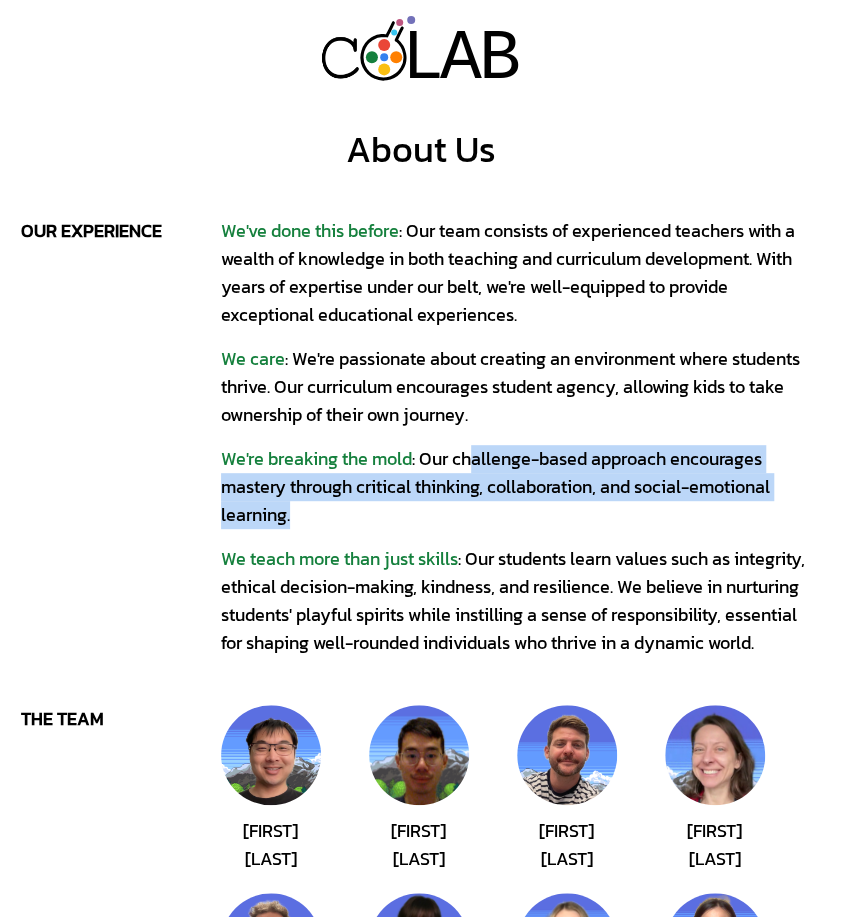 drag, startPoint x: 470, startPoint y: 453, endPoint x: 503, endPoint y: 519, distance: 73.790245 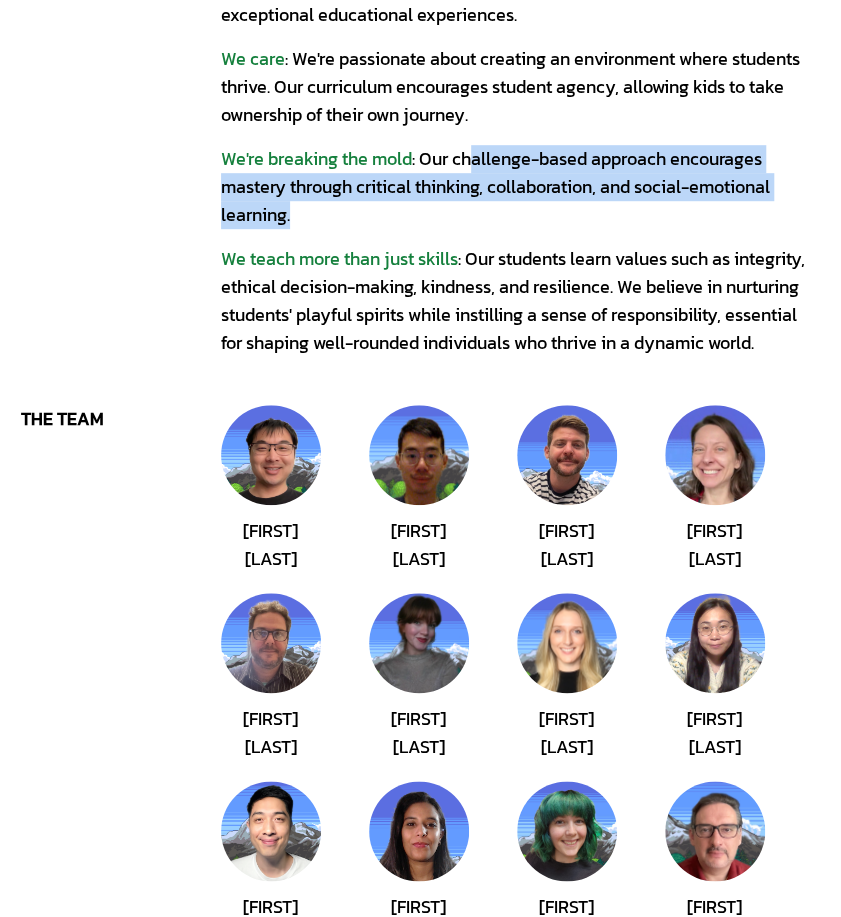 scroll, scrollTop: 652, scrollLeft: 0, axis: vertical 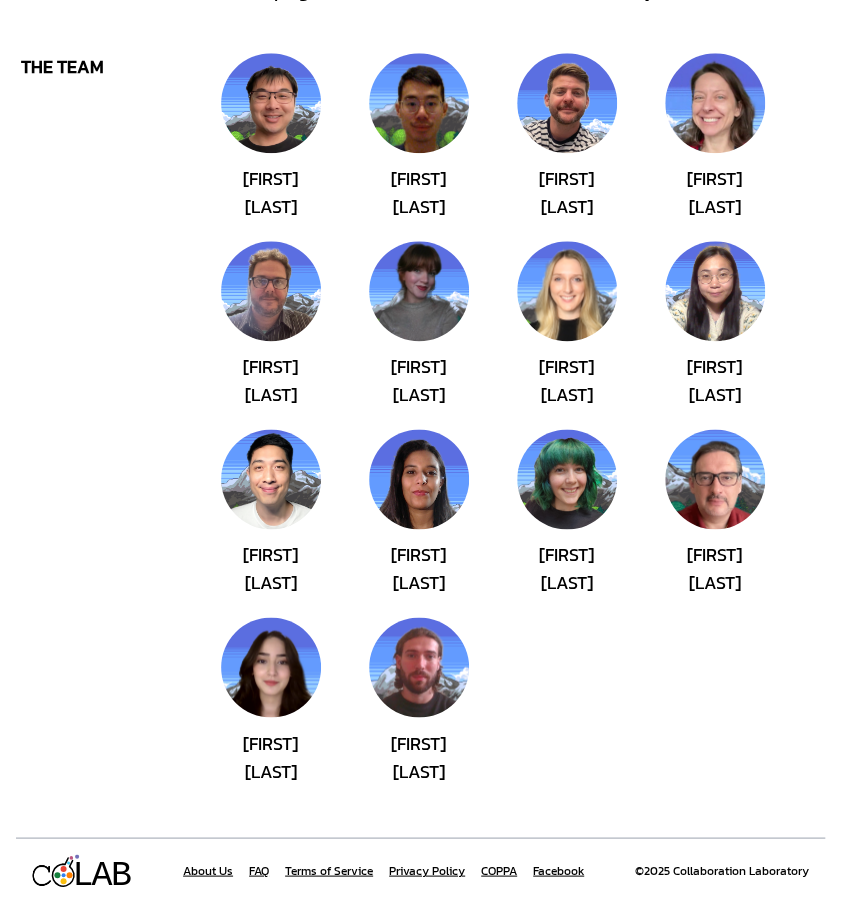 click on "FAQ" at bounding box center (259, 870) 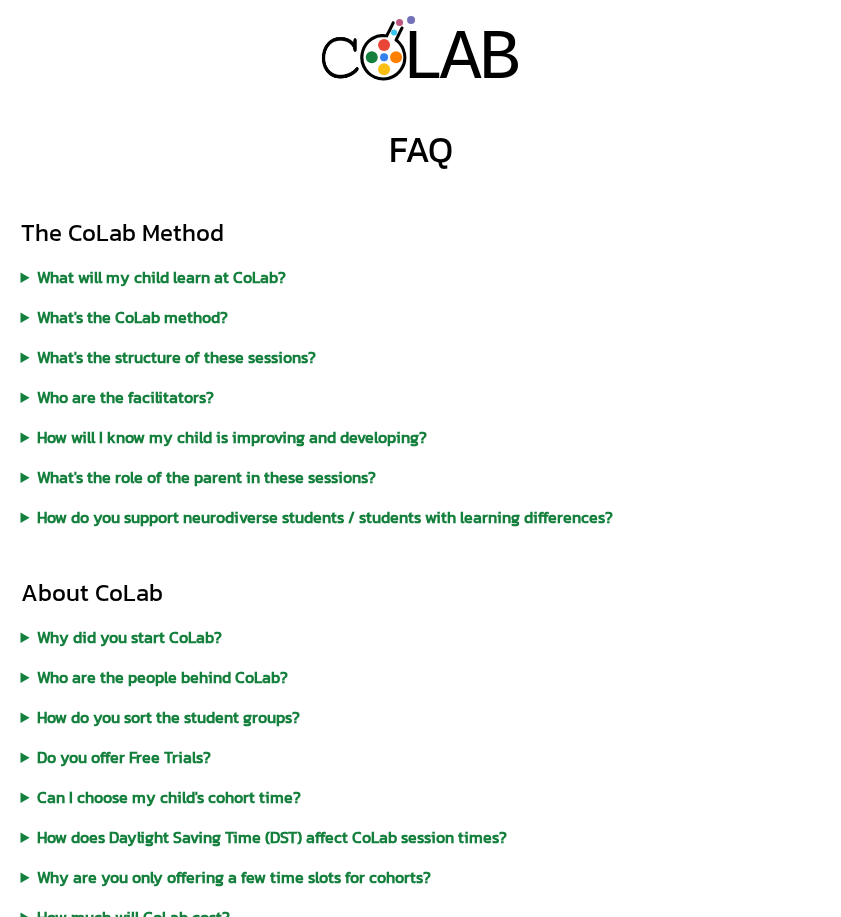 scroll, scrollTop: 0, scrollLeft: 0, axis: both 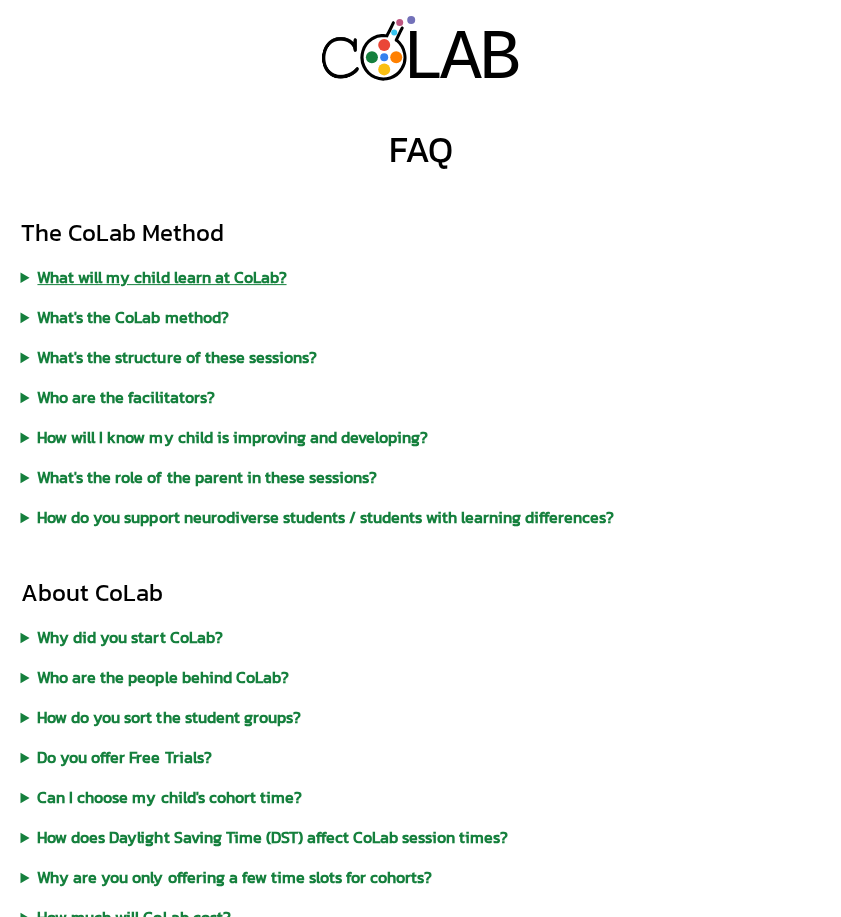 click on "What will my child learn at CoLab?" at bounding box center [421, 277] 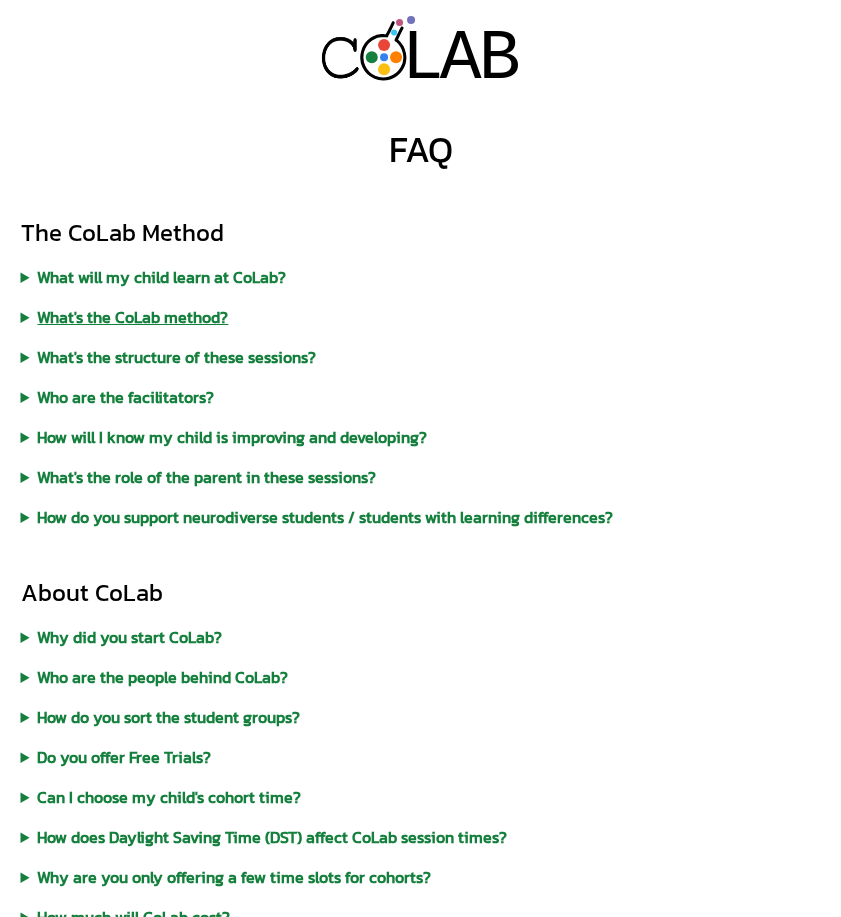 scroll, scrollTop: 0, scrollLeft: 0, axis: both 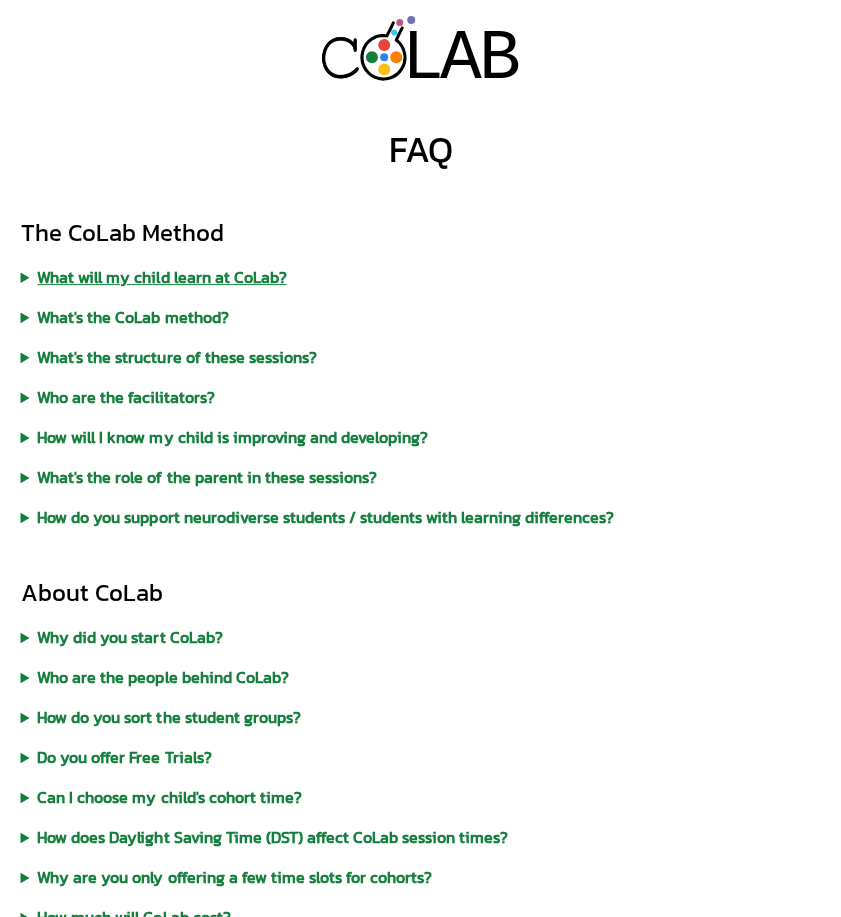 click on "What will my child learn at CoLab?" at bounding box center (421, 277) 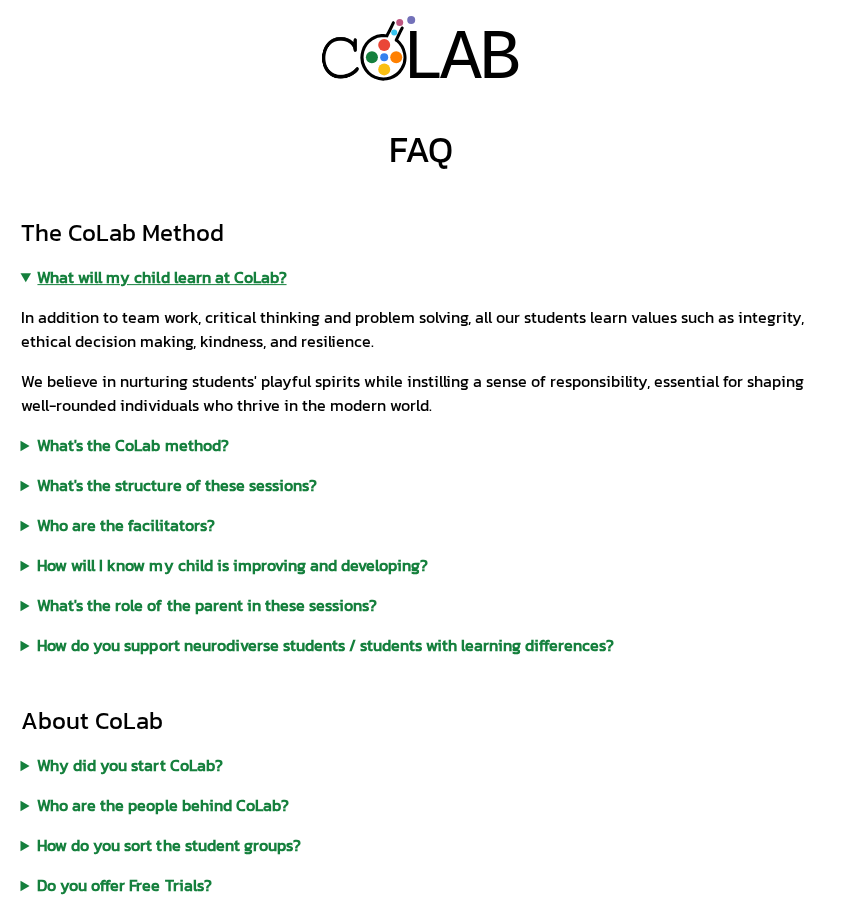 click on "What will my child learn at CoLab?" at bounding box center [421, 277] 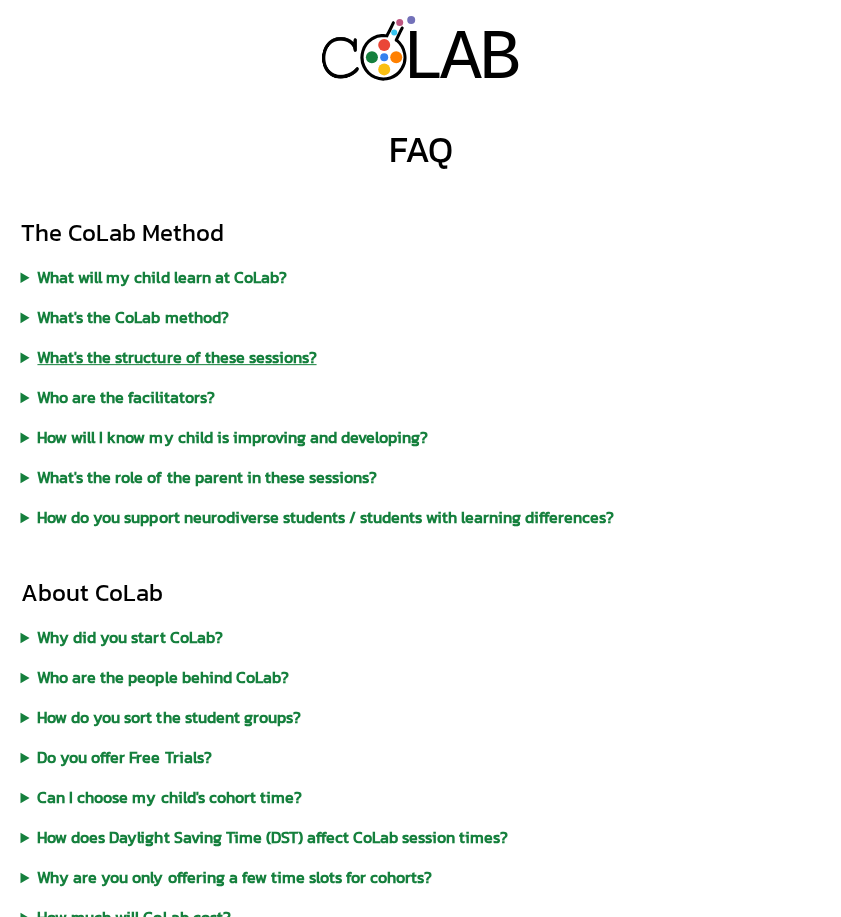 click on "What's the structure of these sessions?" at bounding box center [421, 357] 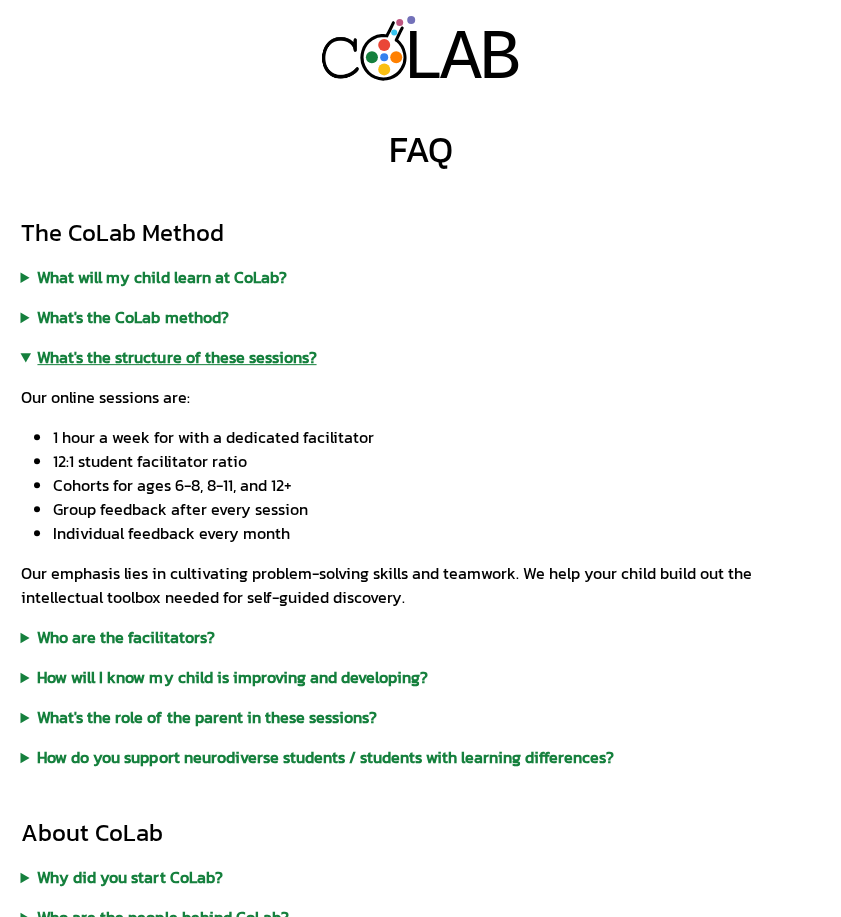 click on "What's the structure of these sessions?" at bounding box center [421, 357] 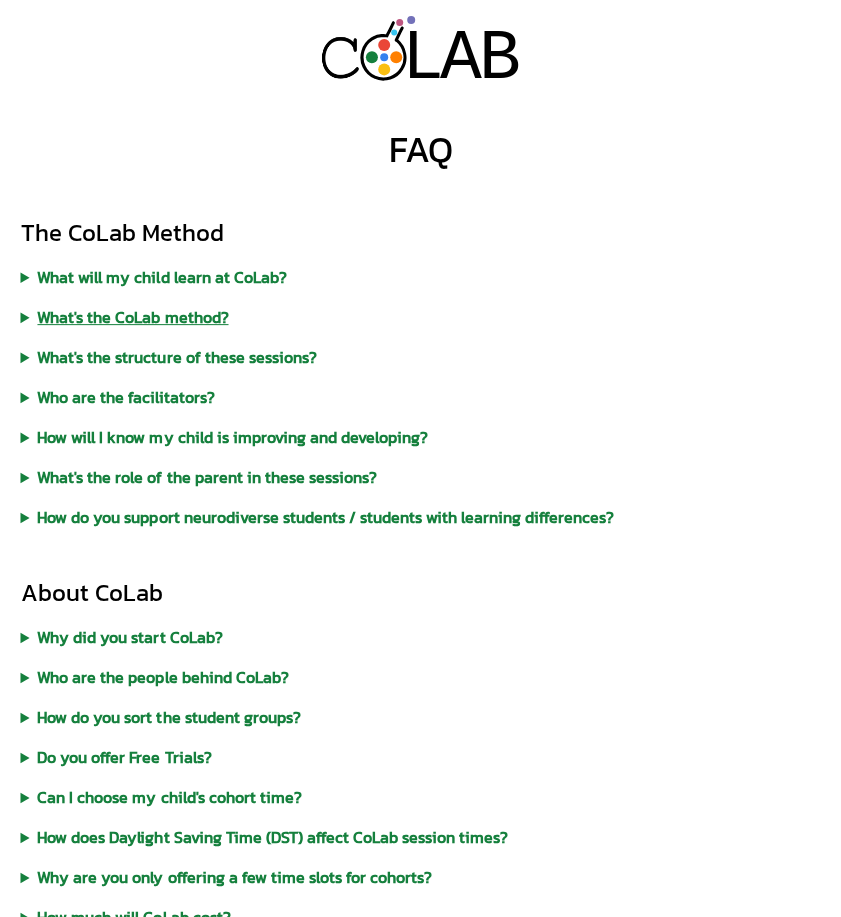 click on "What's the CoLab method?" at bounding box center [421, 317] 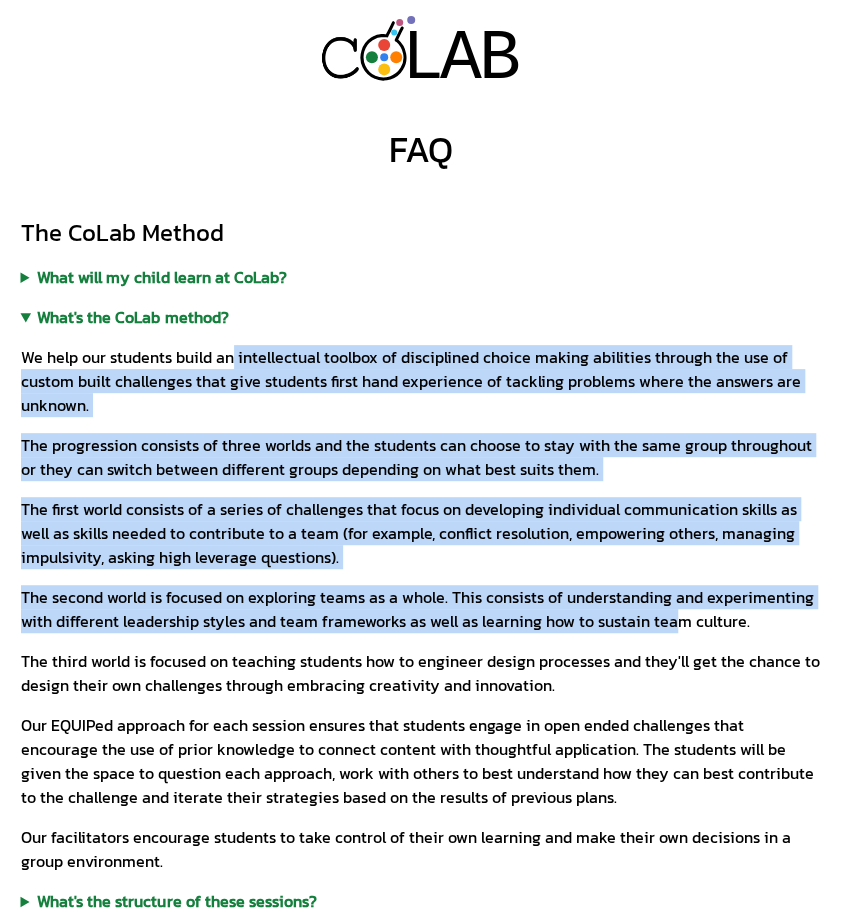 drag, startPoint x: 232, startPoint y: 348, endPoint x: 665, endPoint y: 621, distance: 511.87695 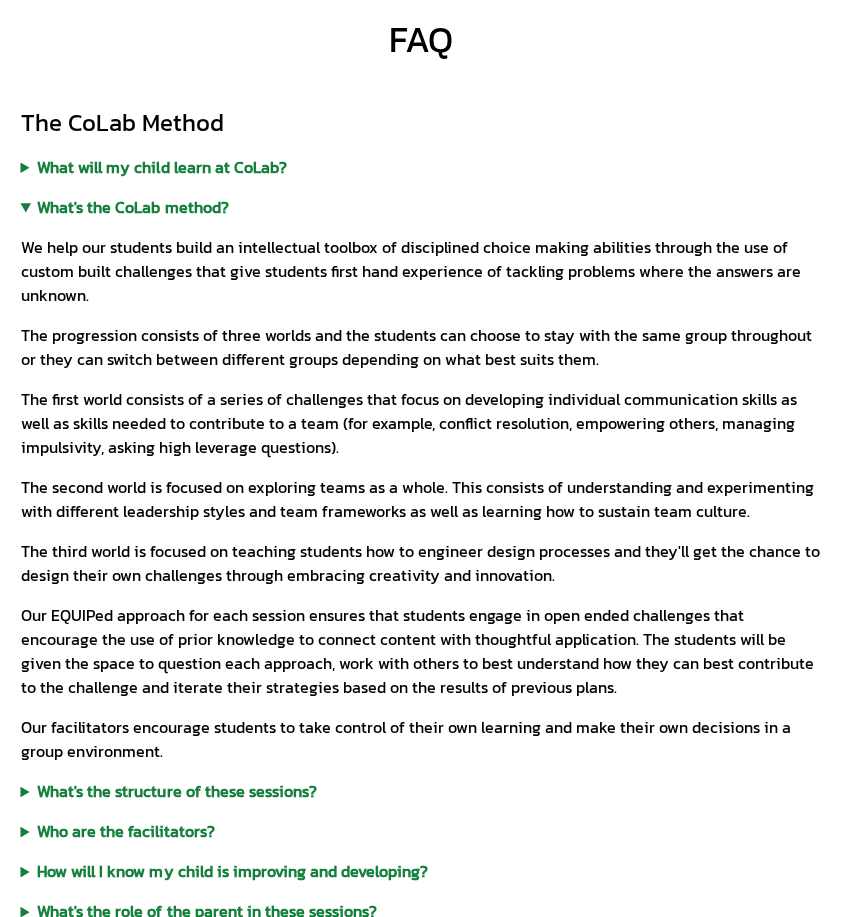 scroll, scrollTop: 200, scrollLeft: 0, axis: vertical 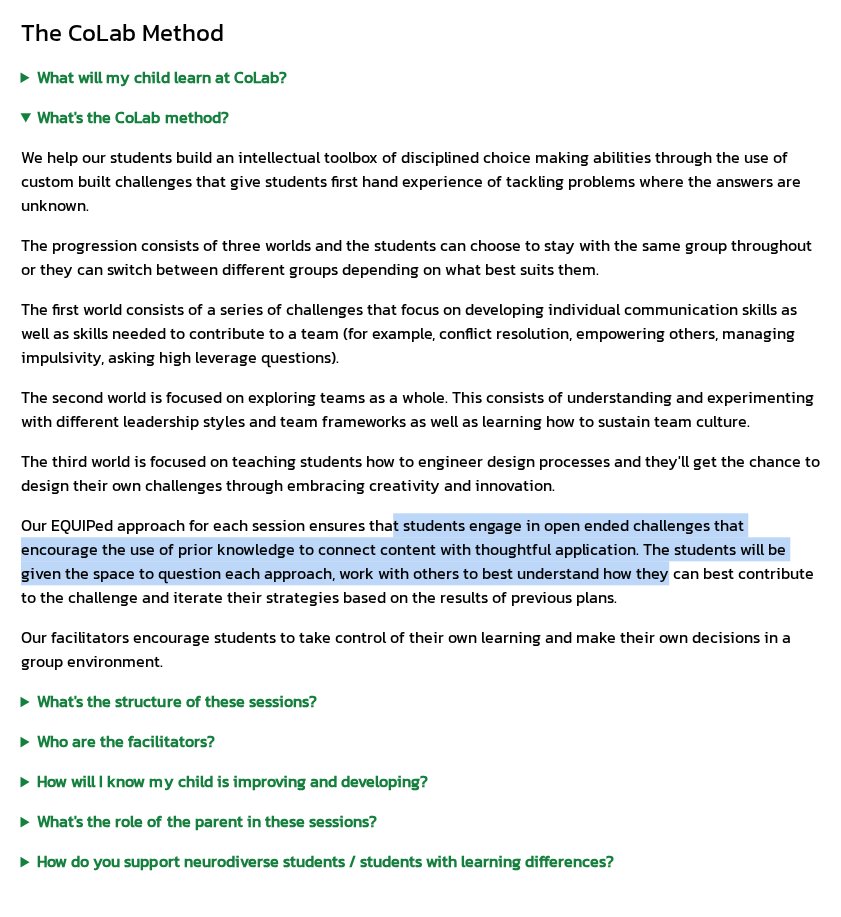 drag, startPoint x: 544, startPoint y: 579, endPoint x: 388, endPoint y: 517, distance: 167.869 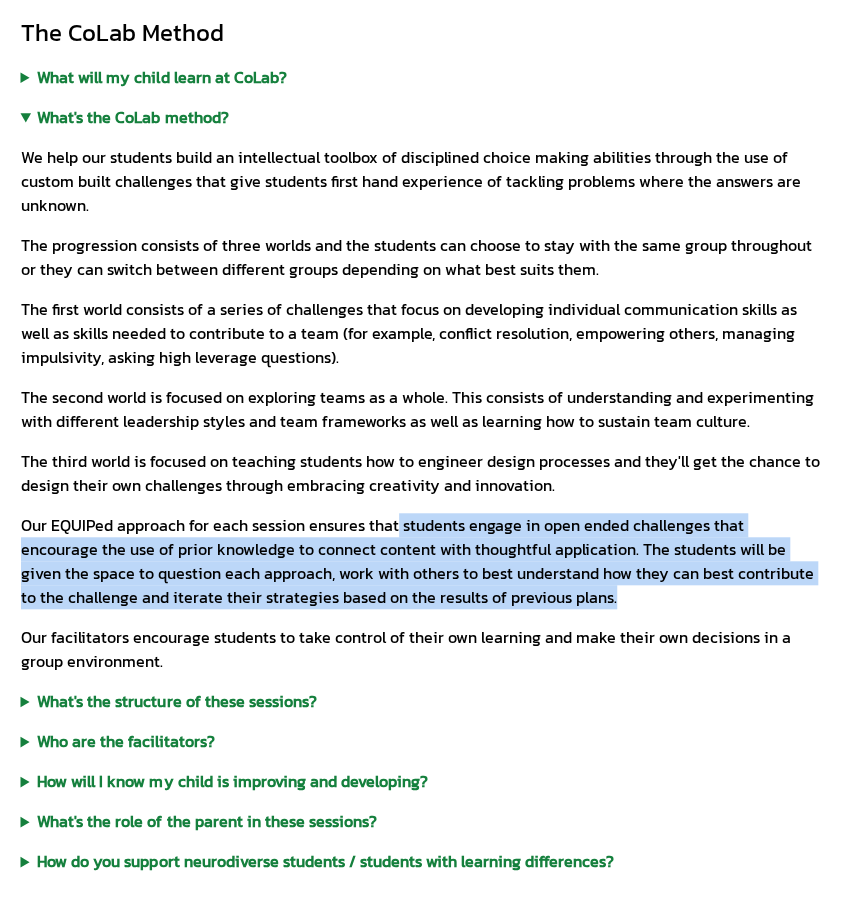 drag, startPoint x: 393, startPoint y: 521, endPoint x: 487, endPoint y: 609, distance: 128.76335 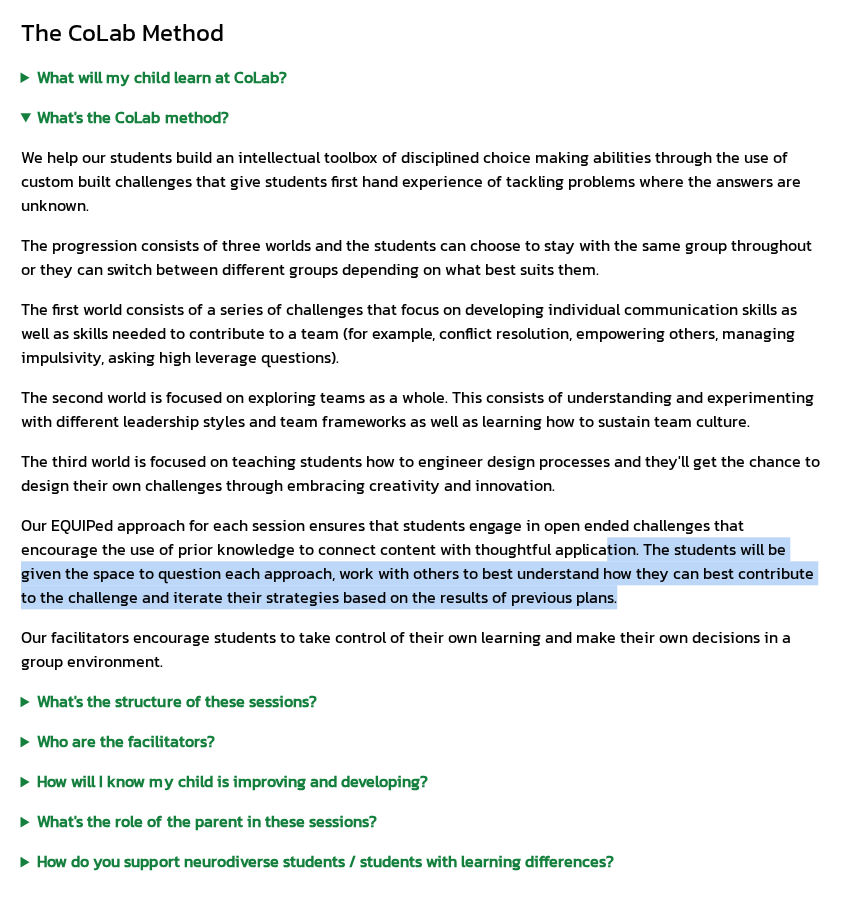 drag, startPoint x: 524, startPoint y: 551, endPoint x: 536, endPoint y: 587, distance: 37.94733 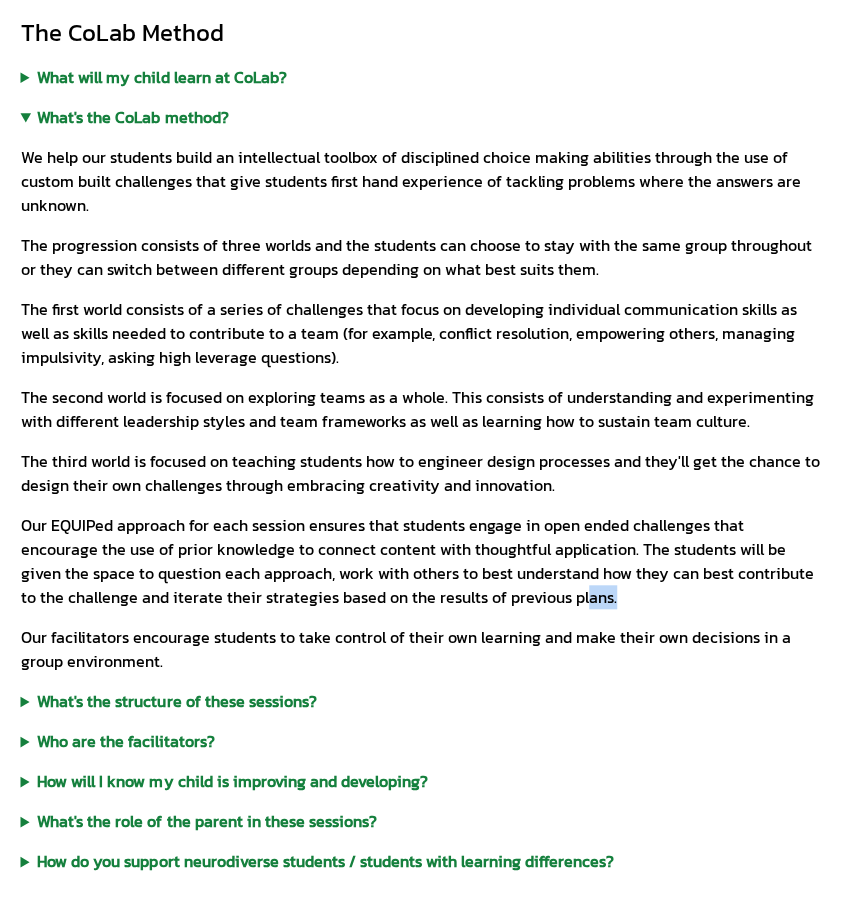drag, startPoint x: 538, startPoint y: 605, endPoint x: 461, endPoint y: 600, distance: 77.16217 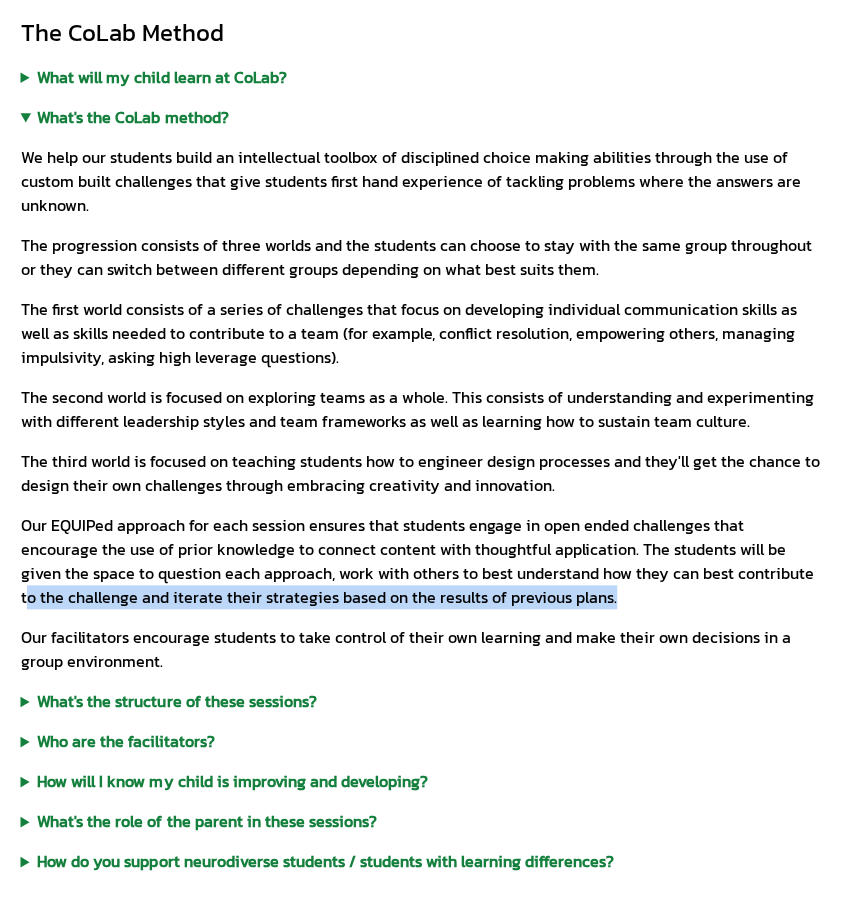 drag, startPoint x: 513, startPoint y: 591, endPoint x: 699, endPoint y: 564, distance: 187.94946 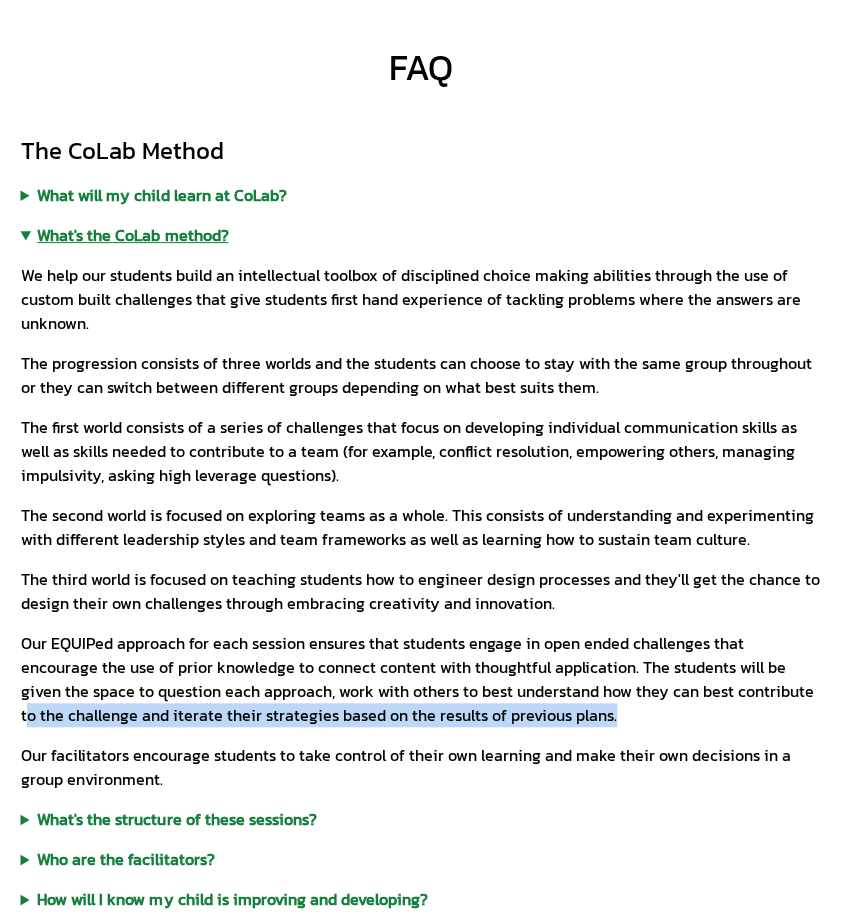 scroll, scrollTop: 0, scrollLeft: 0, axis: both 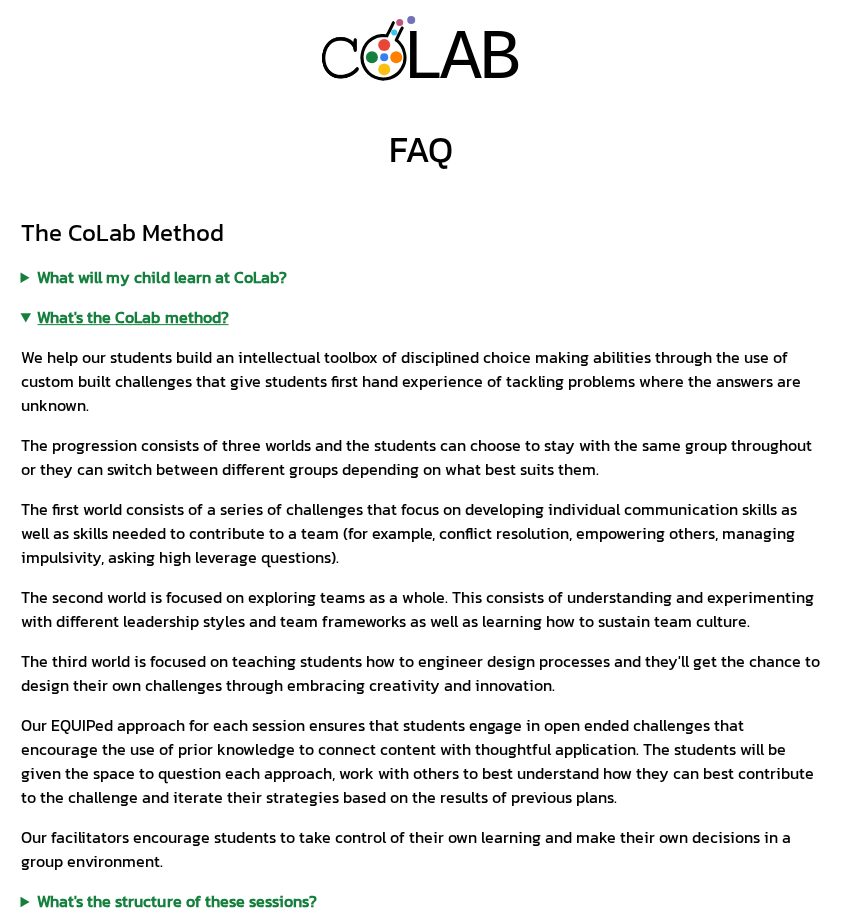 click on "What's the CoLab method?" at bounding box center (421, 317) 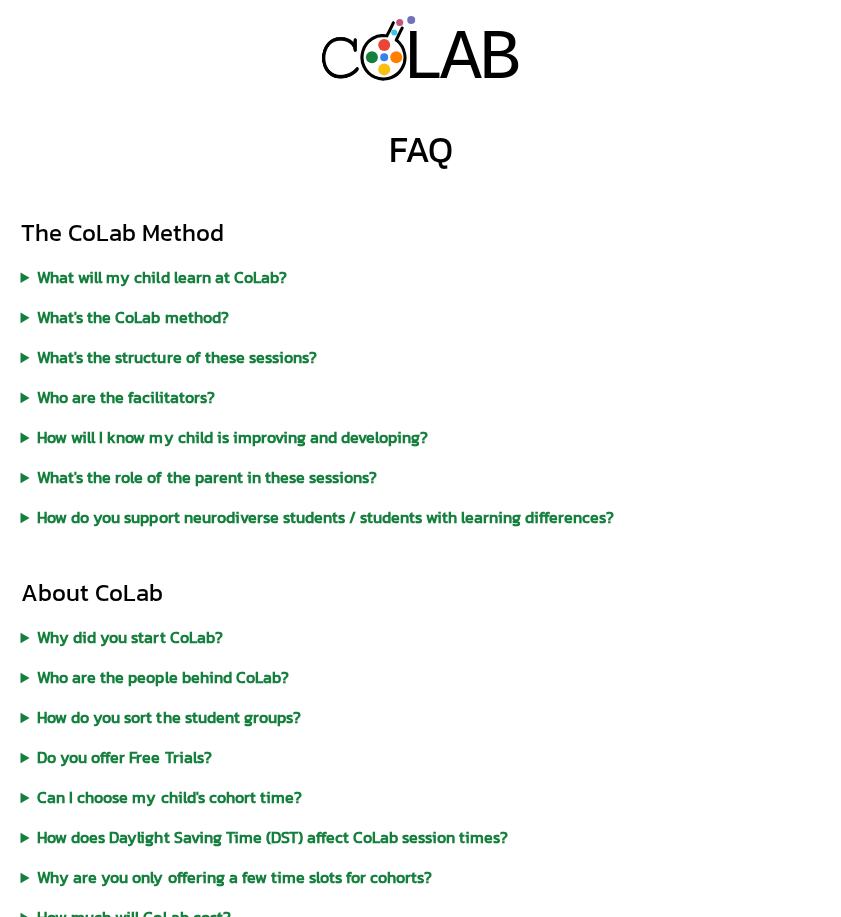 click on "The CoLab Method What will my child learn at CoLab? In addition to team work, critical thinking and problem solving, all our students learn values such as integrity, ethical decision making, kindness, and resilience.
We believe in nurturing students' playful spirits while instilling a sense of responsibility, essential for shaping well-rounded individuals who thrive in the modern world. What's the CoLab method? We help our students build an intellectual toolbox of disciplined choice making abilities through the use of custom built challenges that give students first hand experience of tackling problems where the answers are unknown.
The progression consists of three worlds and the students can choose to stay with the same group throughout or they can switch between different groups depending on what best suits them.
The third world is focused on teaching students how to engineer design processes and they'll get the chance to design their own challenges through embracing creativity and innovation." at bounding box center [421, 373] 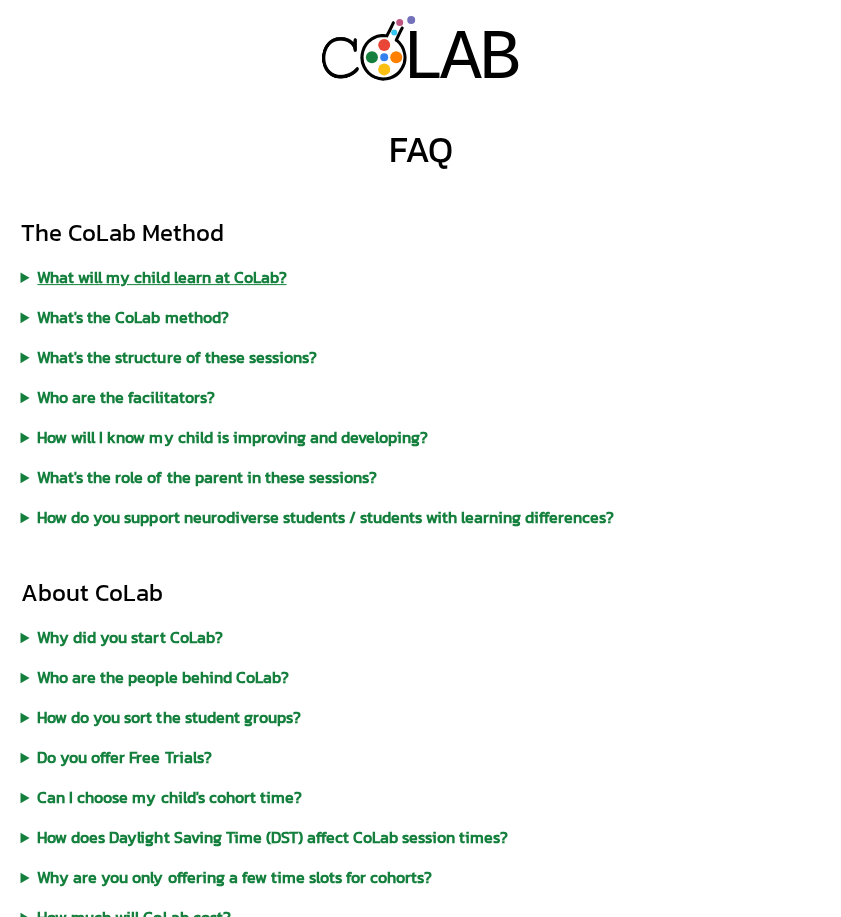 click on "What will my child learn at CoLab?" at bounding box center [421, 277] 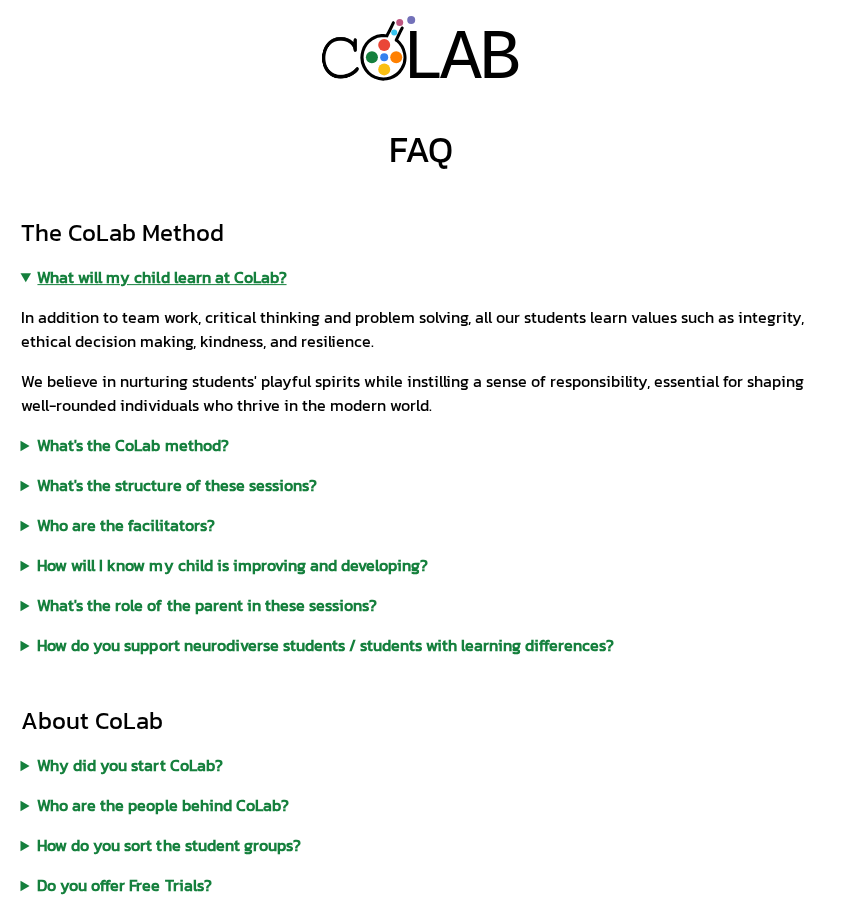 click on "What will my child learn at CoLab?" at bounding box center (421, 277) 